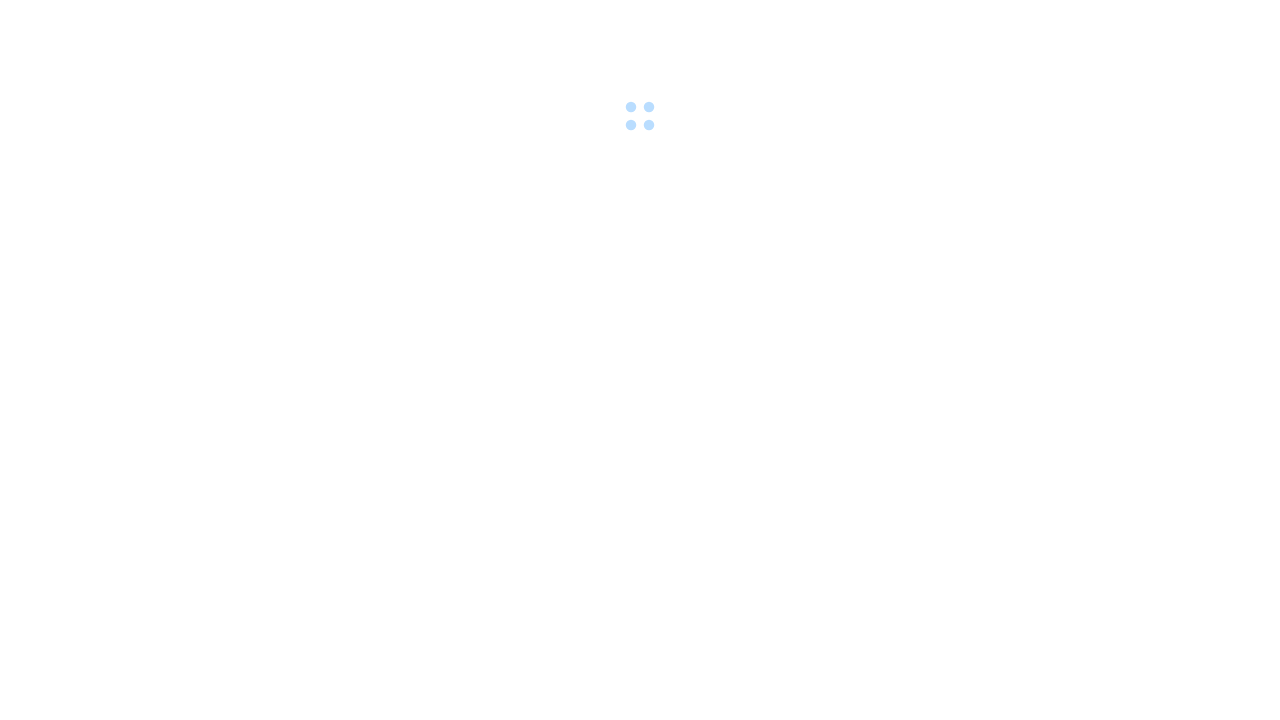 scroll, scrollTop: 0, scrollLeft: 0, axis: both 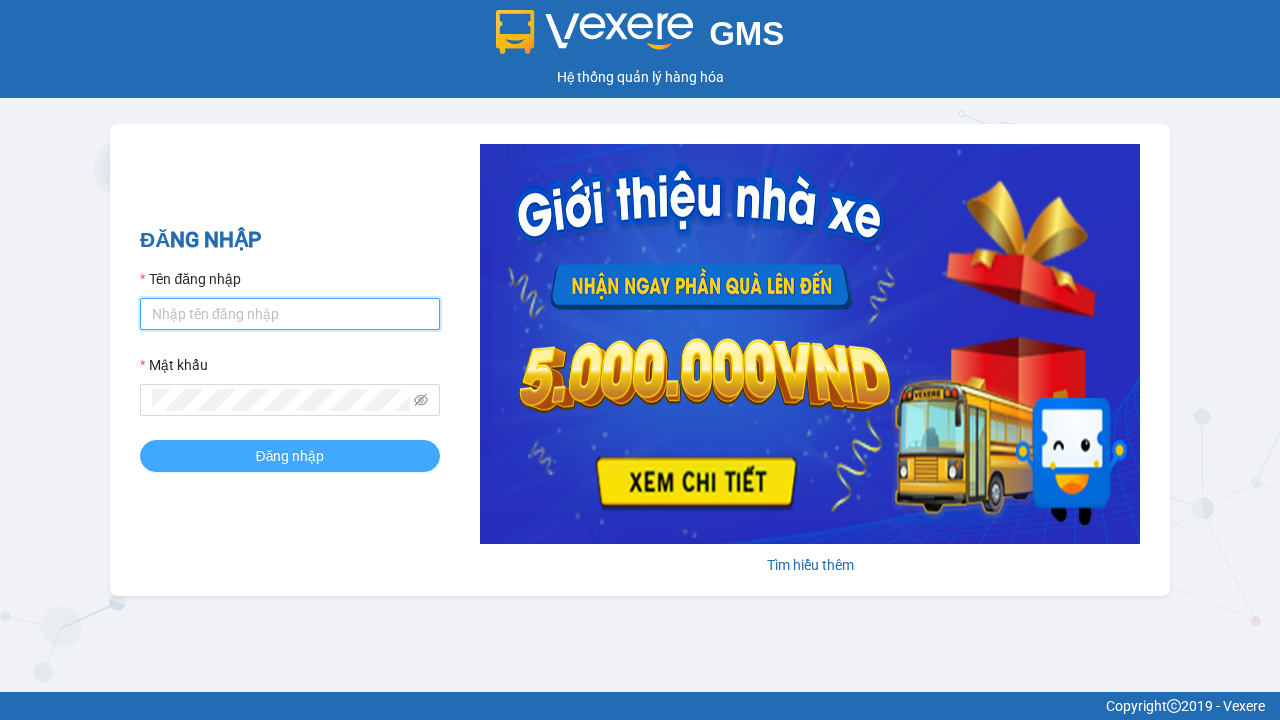 click on "Tên đăng nhập" at bounding box center (290, 314) 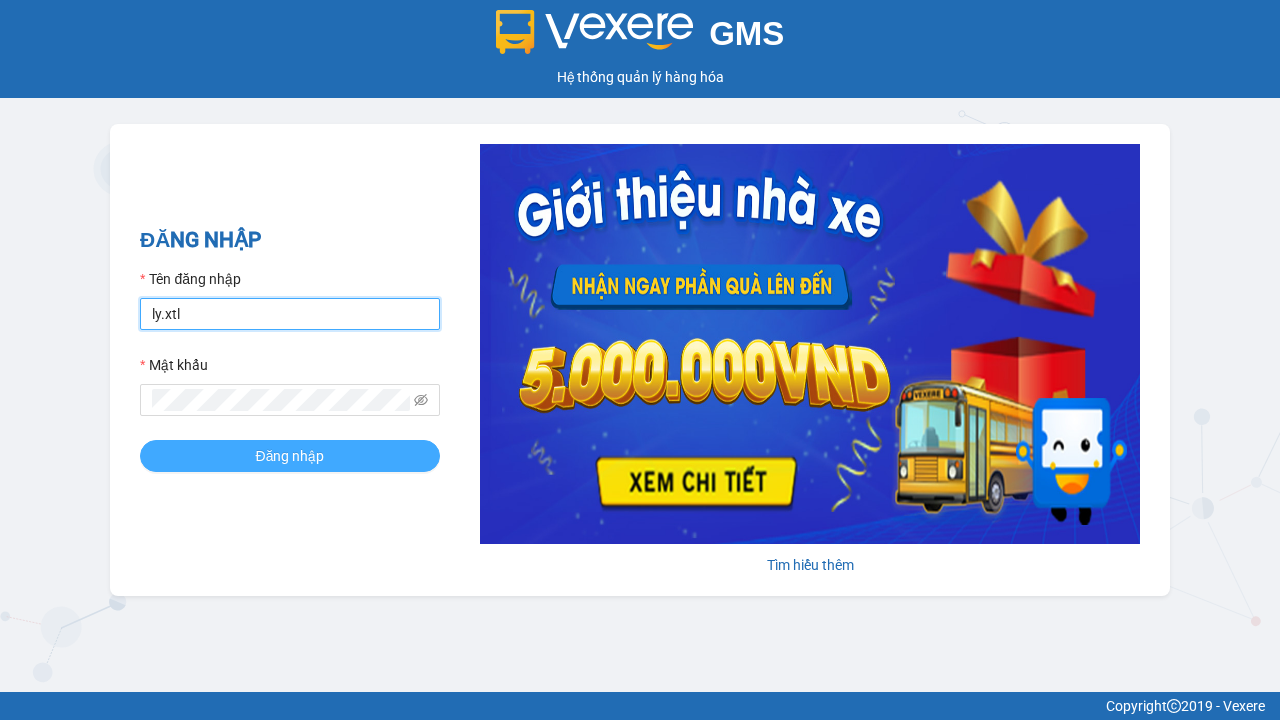 type on "ly.xtl" 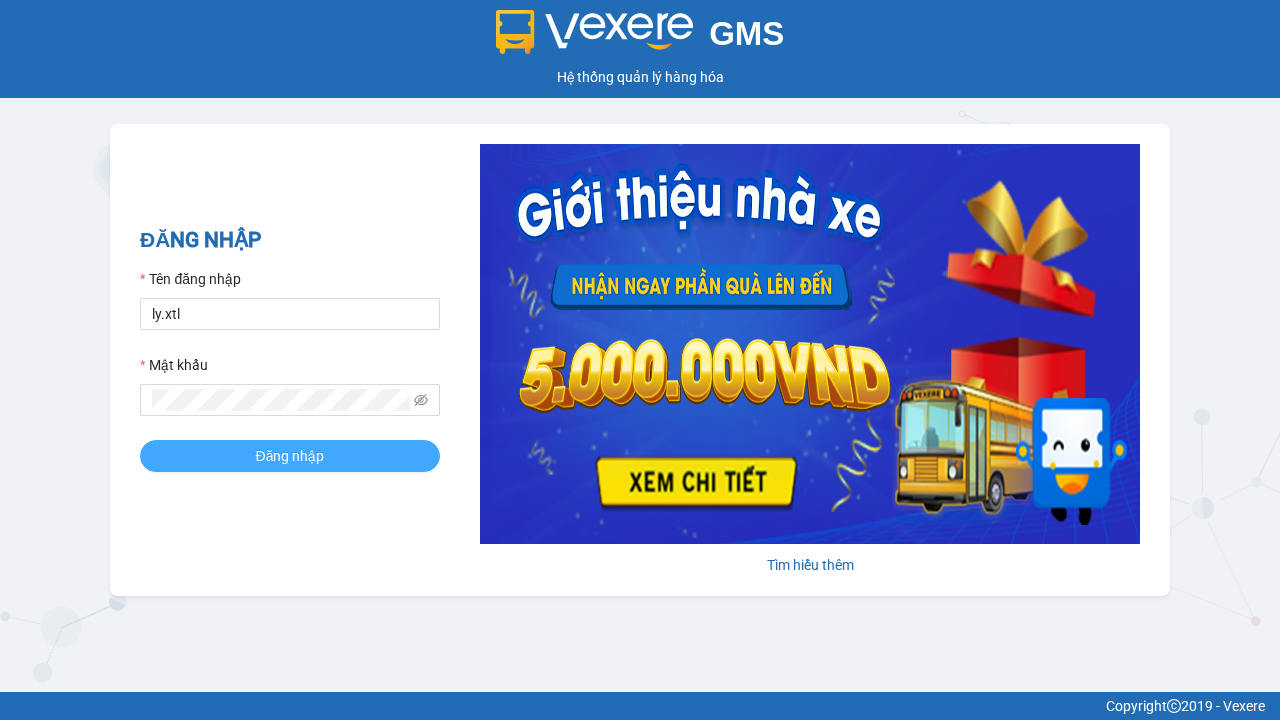 click on "Đăng nhập" at bounding box center (290, 456) 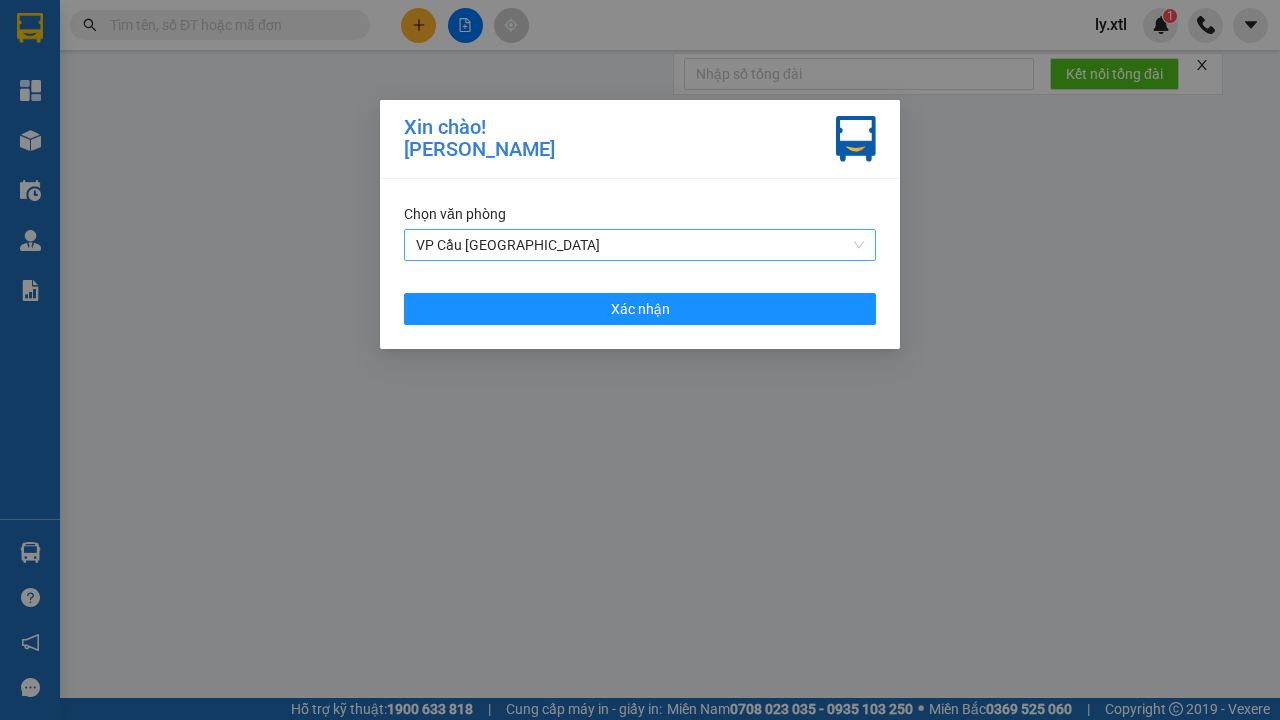 click on "VP Cầu [GEOGRAPHIC_DATA]" at bounding box center (640, 245) 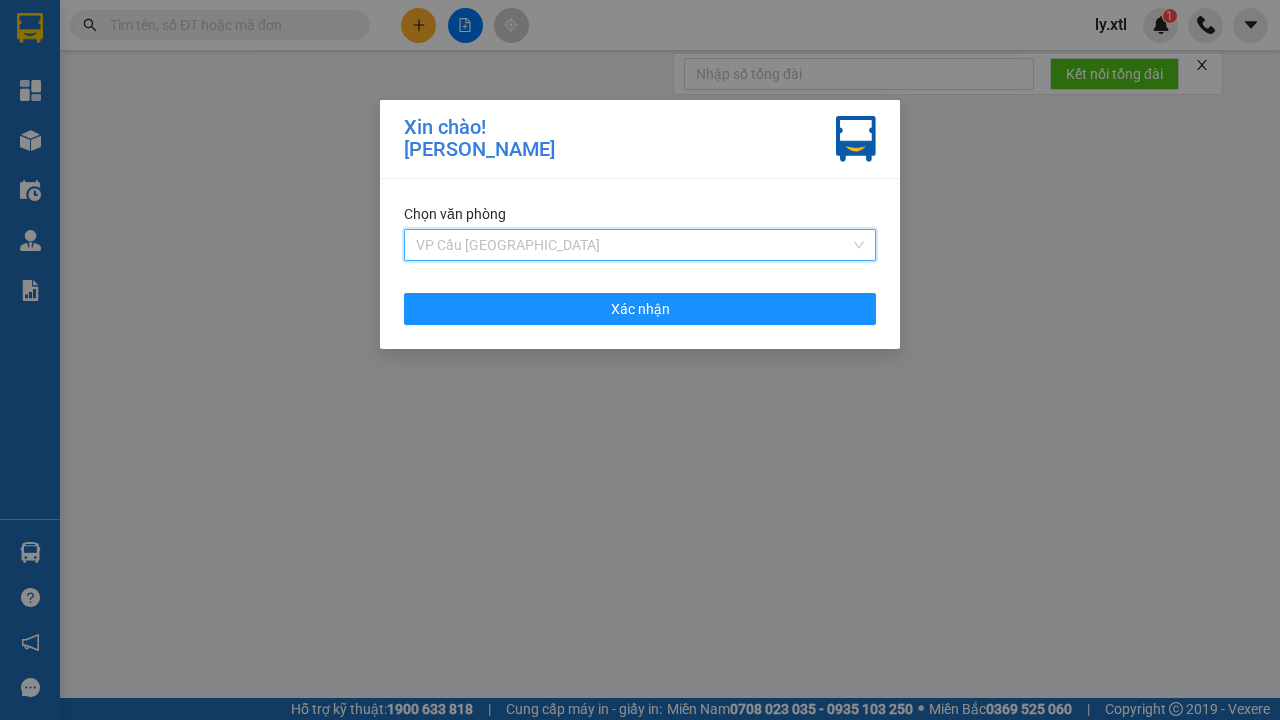 click on "VP Cầu [GEOGRAPHIC_DATA]" at bounding box center [-9763, -9979] 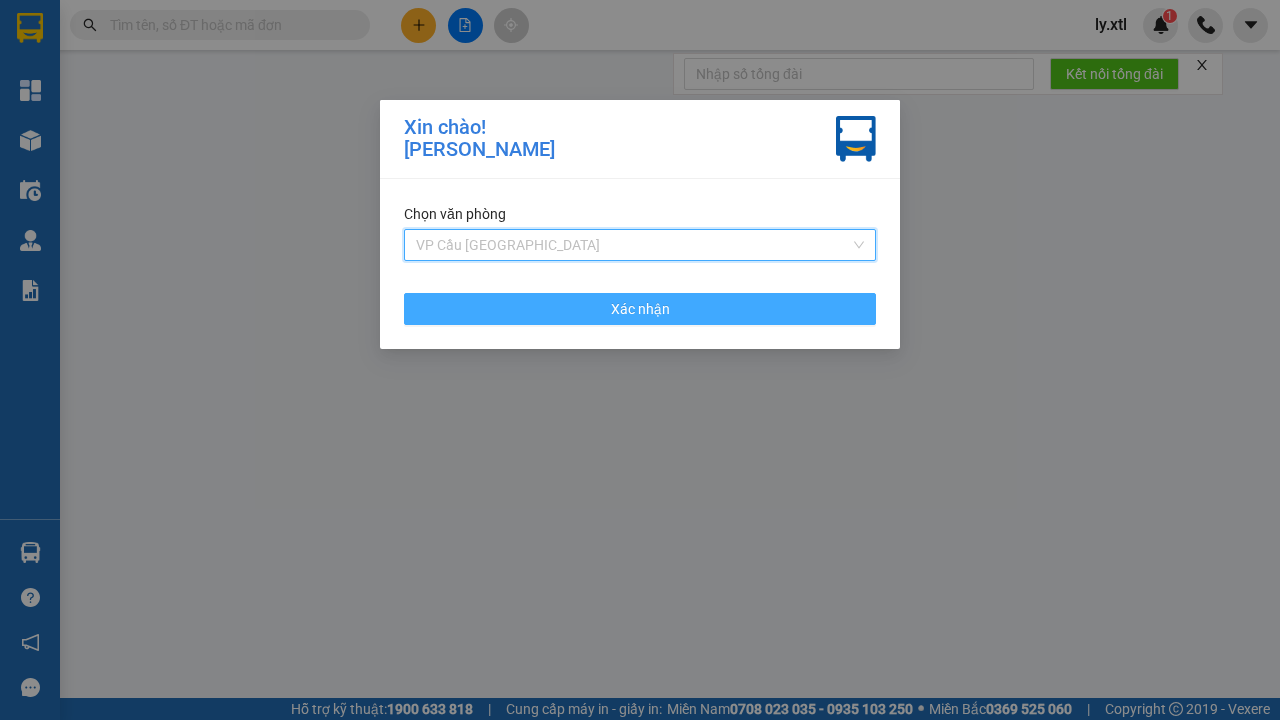 click on "Xác nhận" at bounding box center [640, 309] 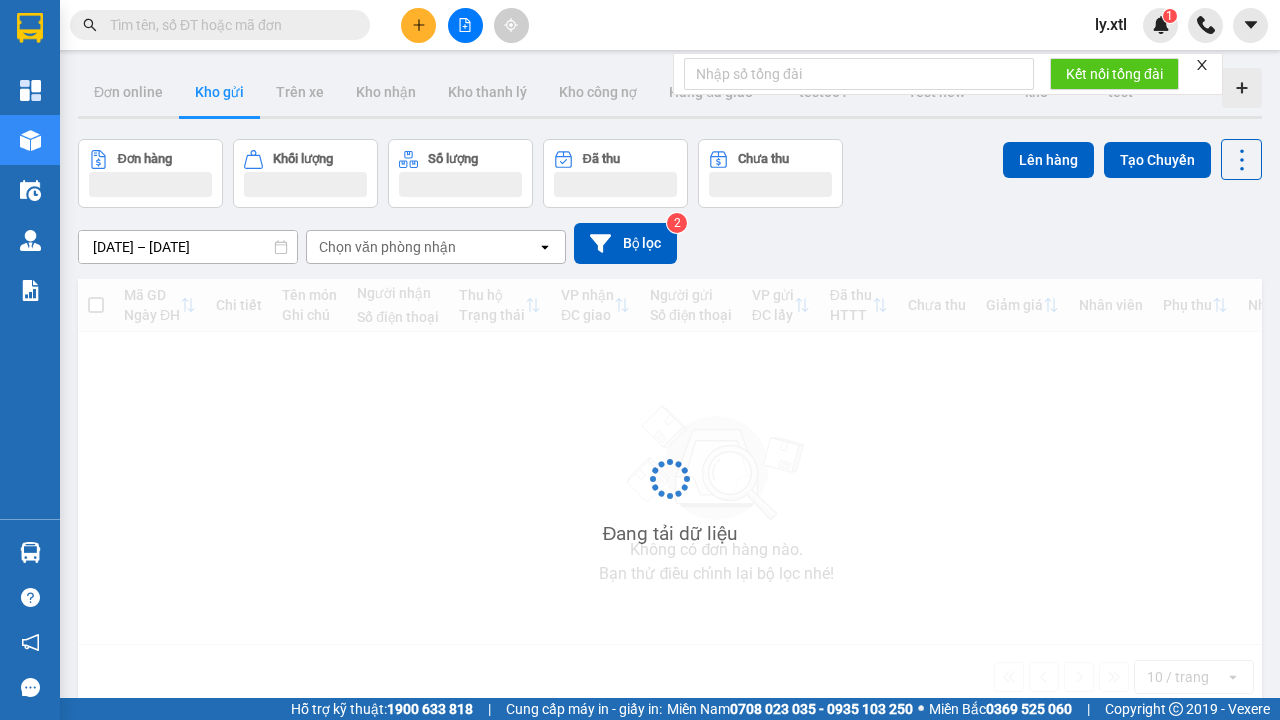 click 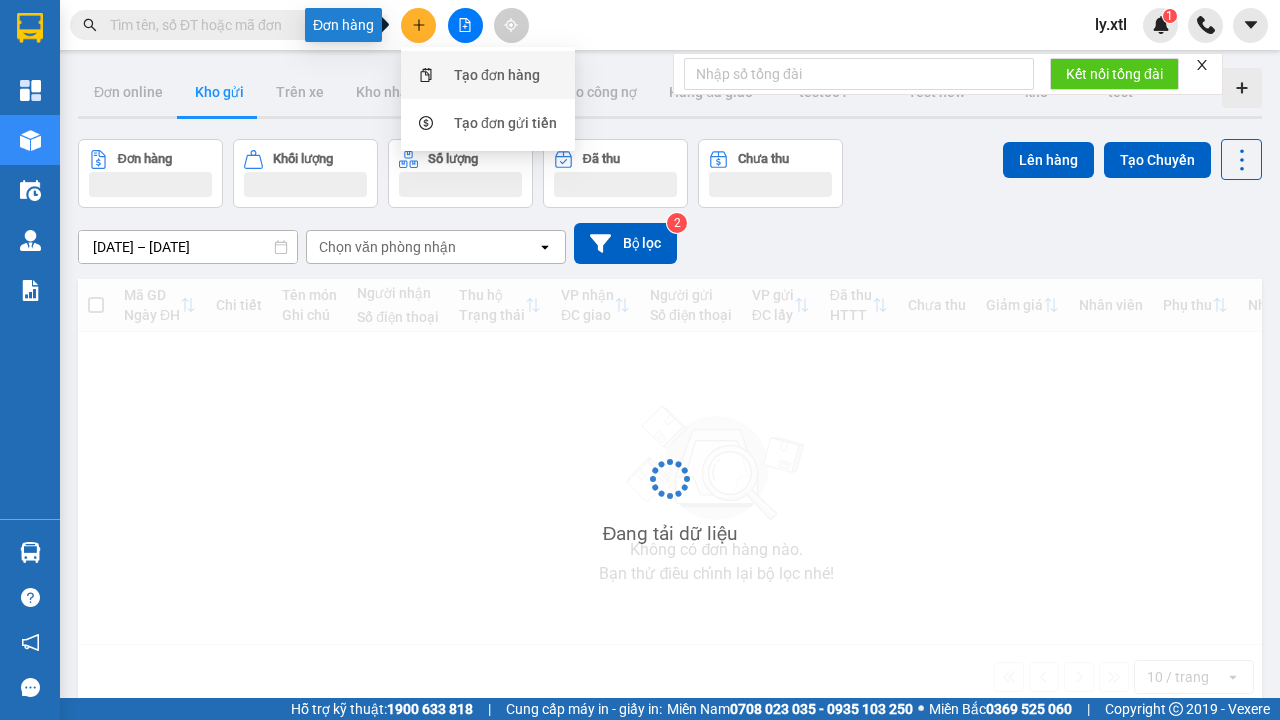 click on "Tạo đơn hàng" at bounding box center [497, 75] 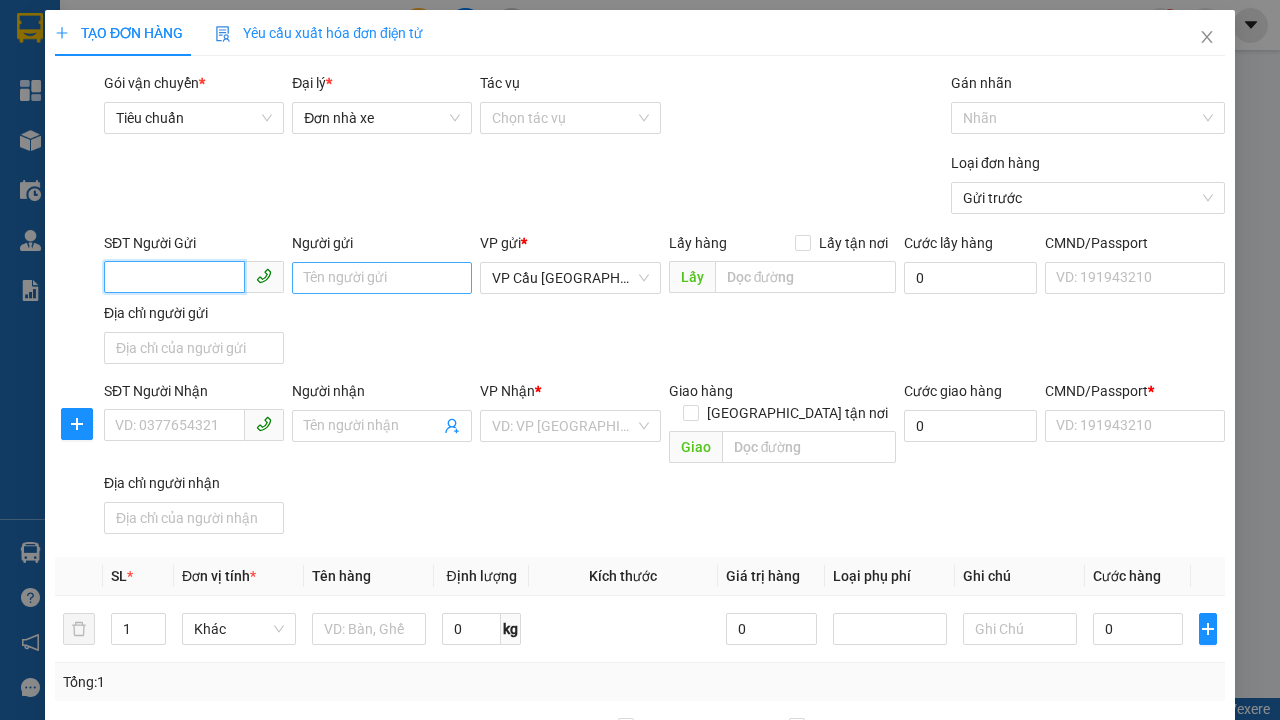 click on "SĐT Người Gửi" at bounding box center [174, 277] 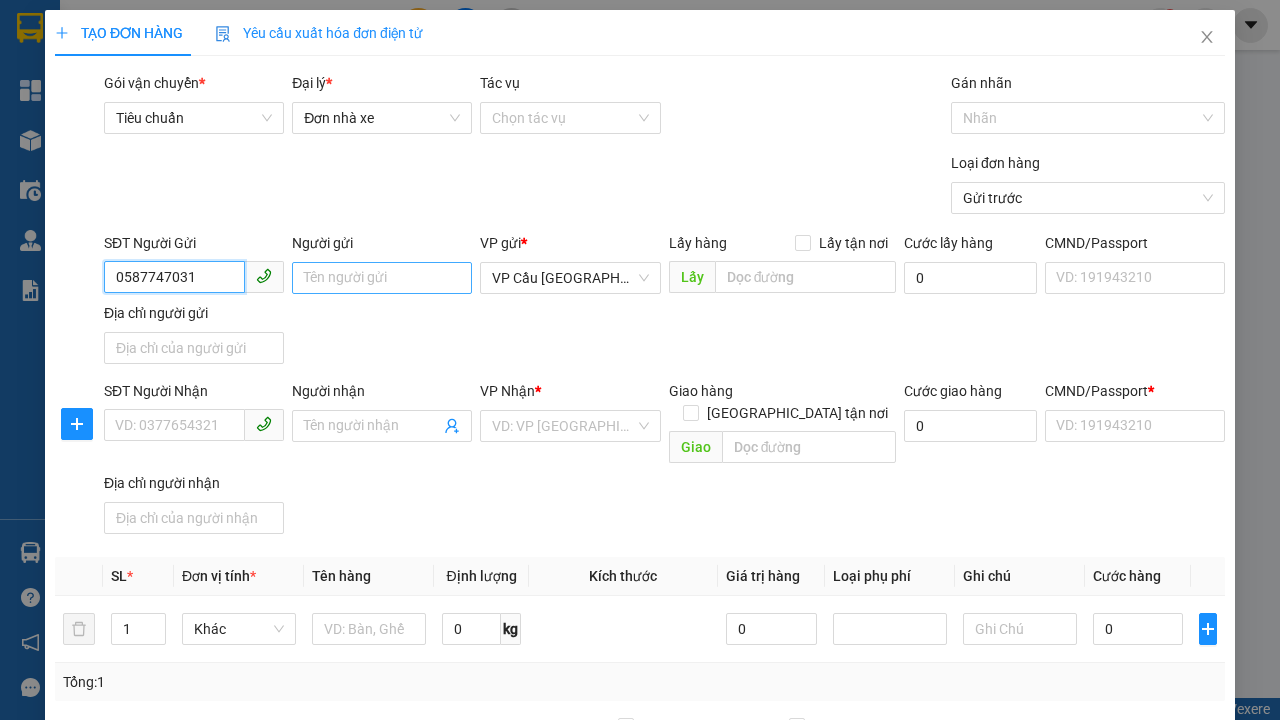 type on "0587747031" 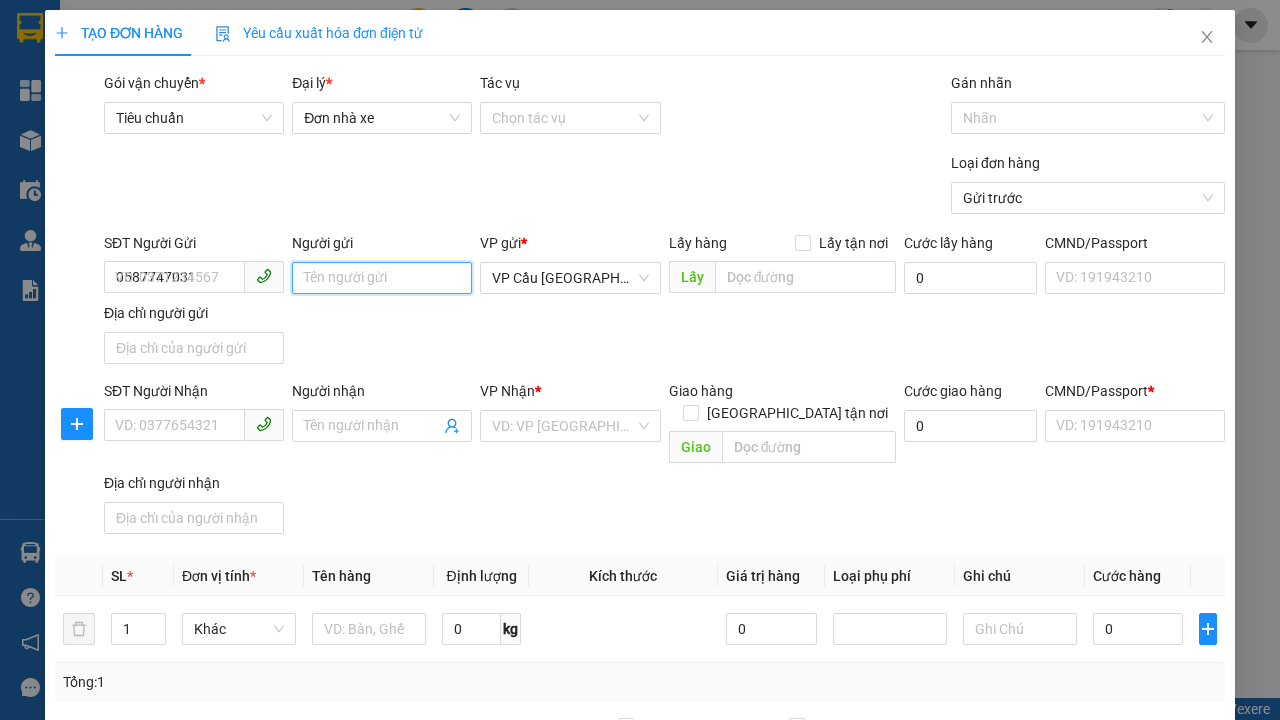 click on "Người gửi" at bounding box center [382, 278] 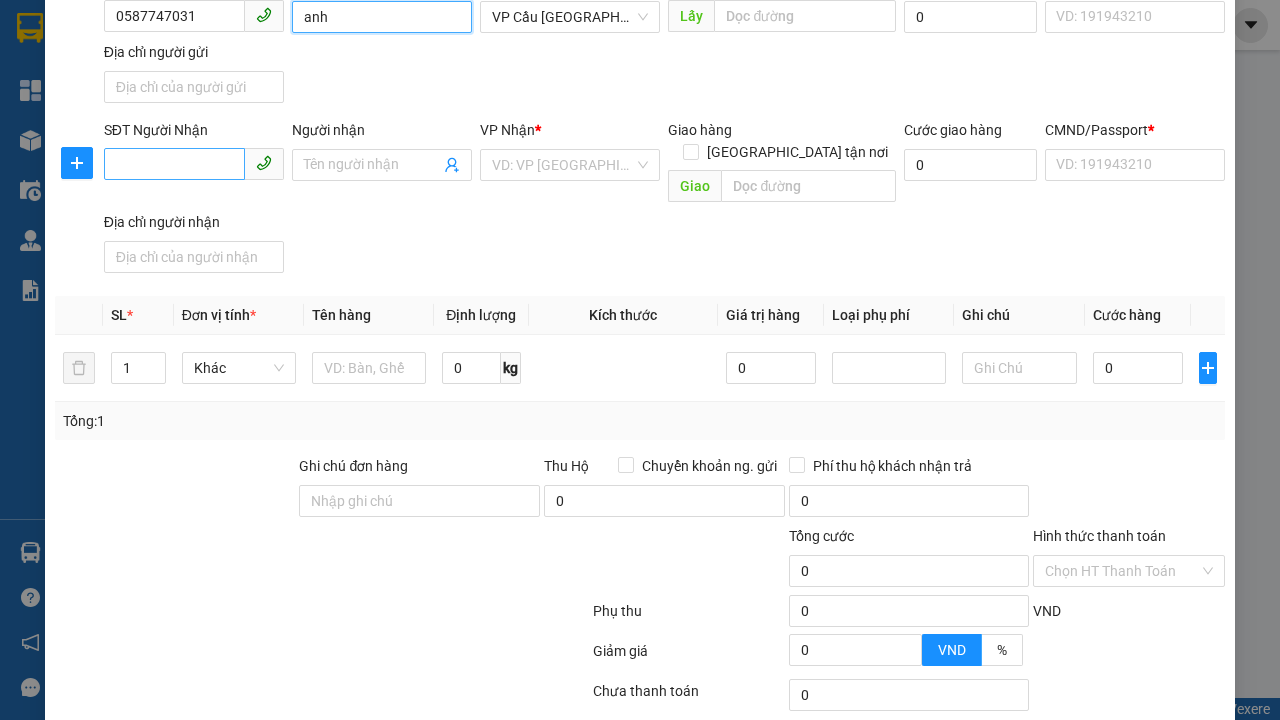 click on "VP Cầu [GEOGRAPHIC_DATA]" at bounding box center (570, 17) 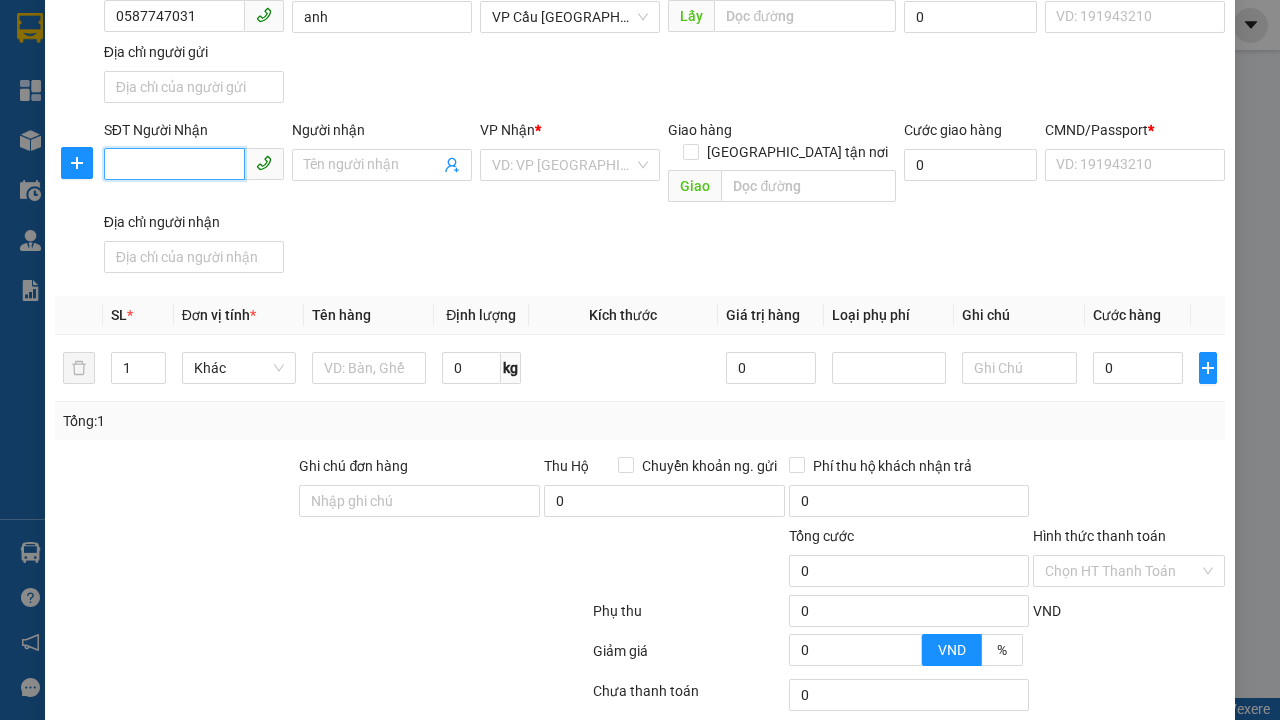 click on "SĐT Người Nhận" at bounding box center [174, 164] 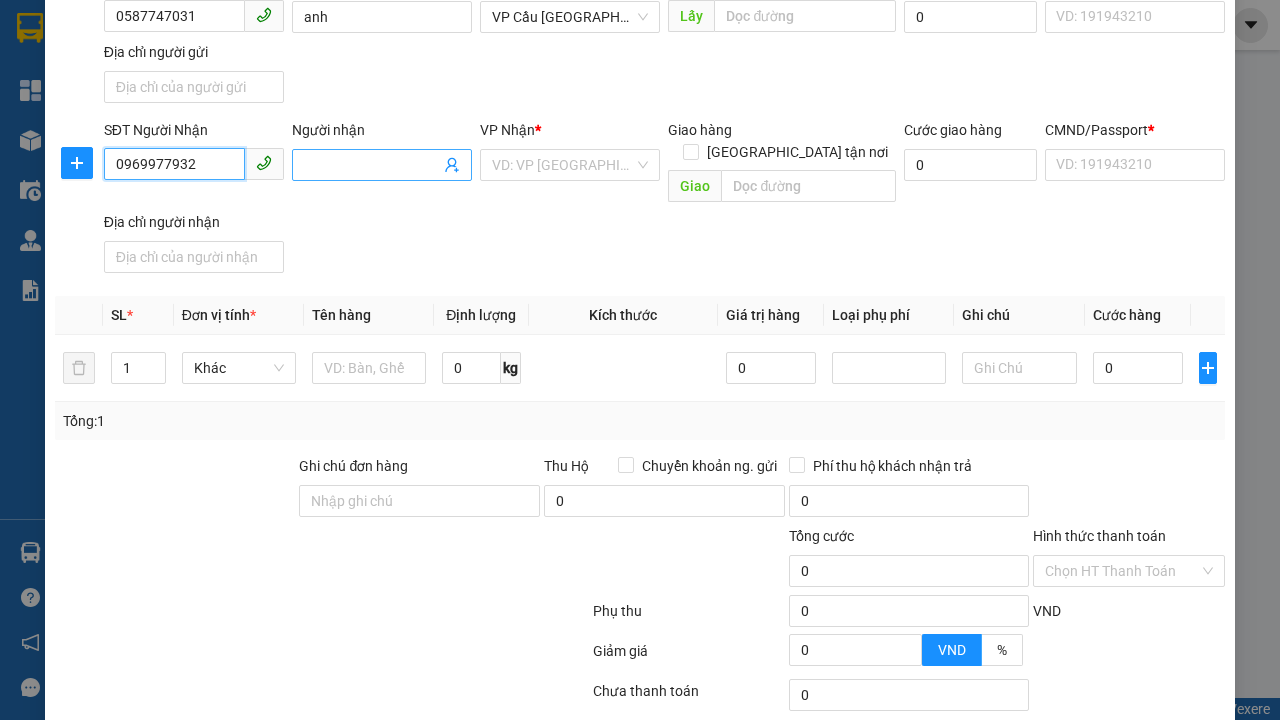 type on "0969977932" 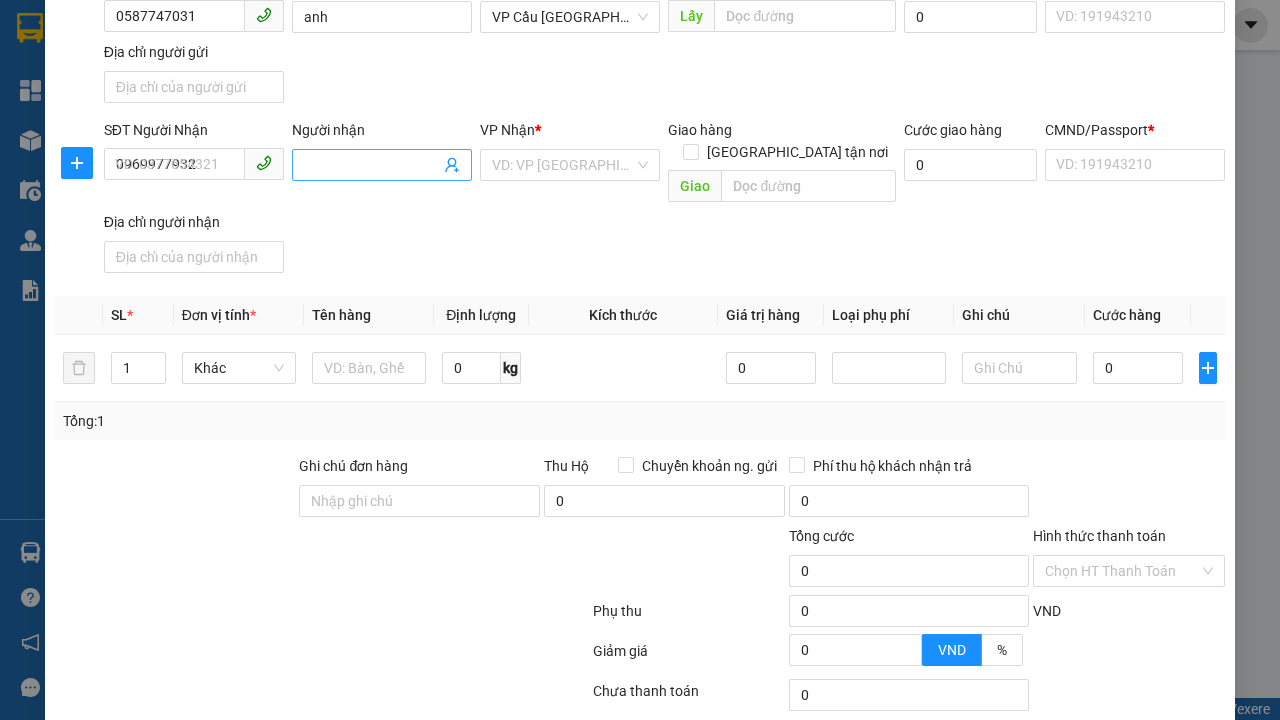 click on "Người nhận" at bounding box center (372, 165) 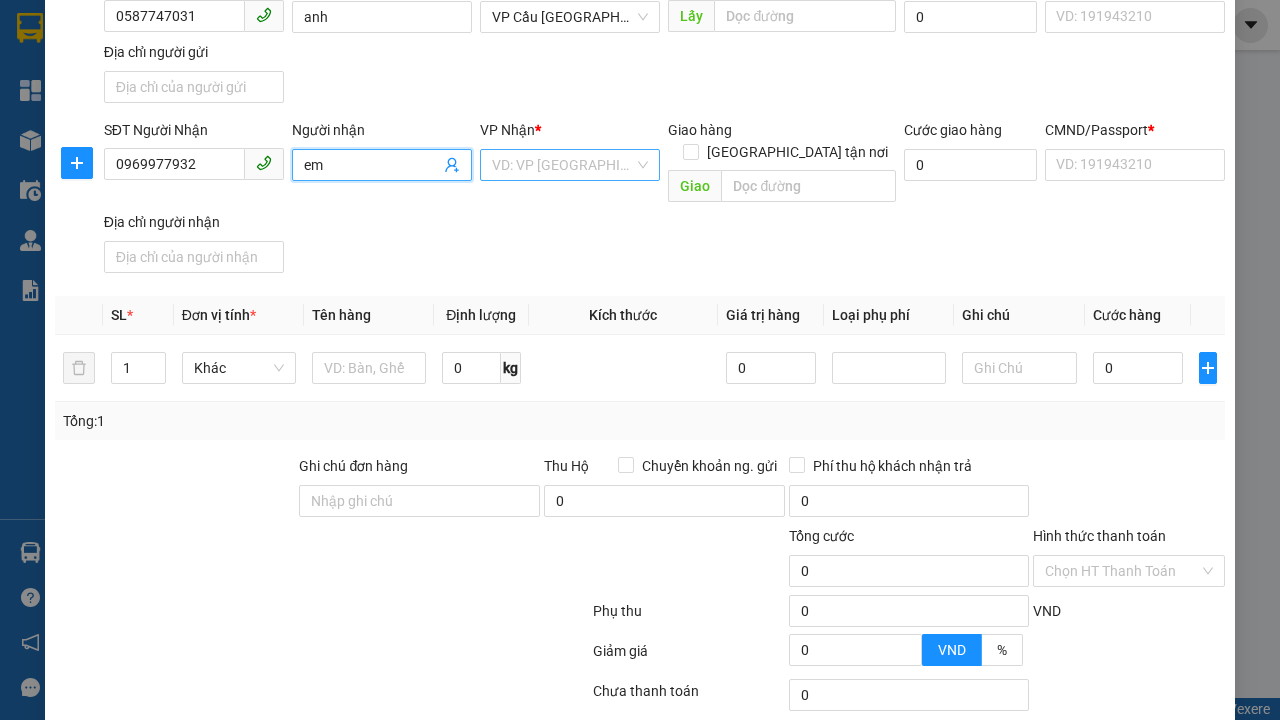 type on "em" 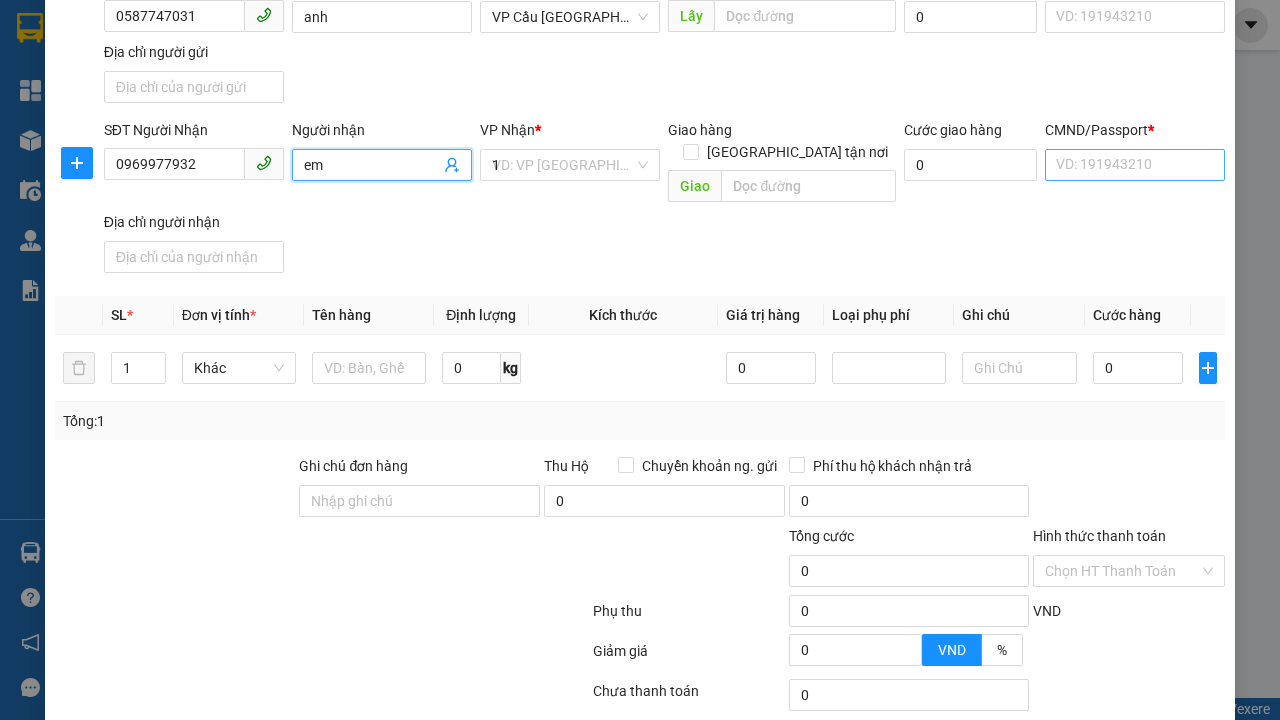 type on "1" 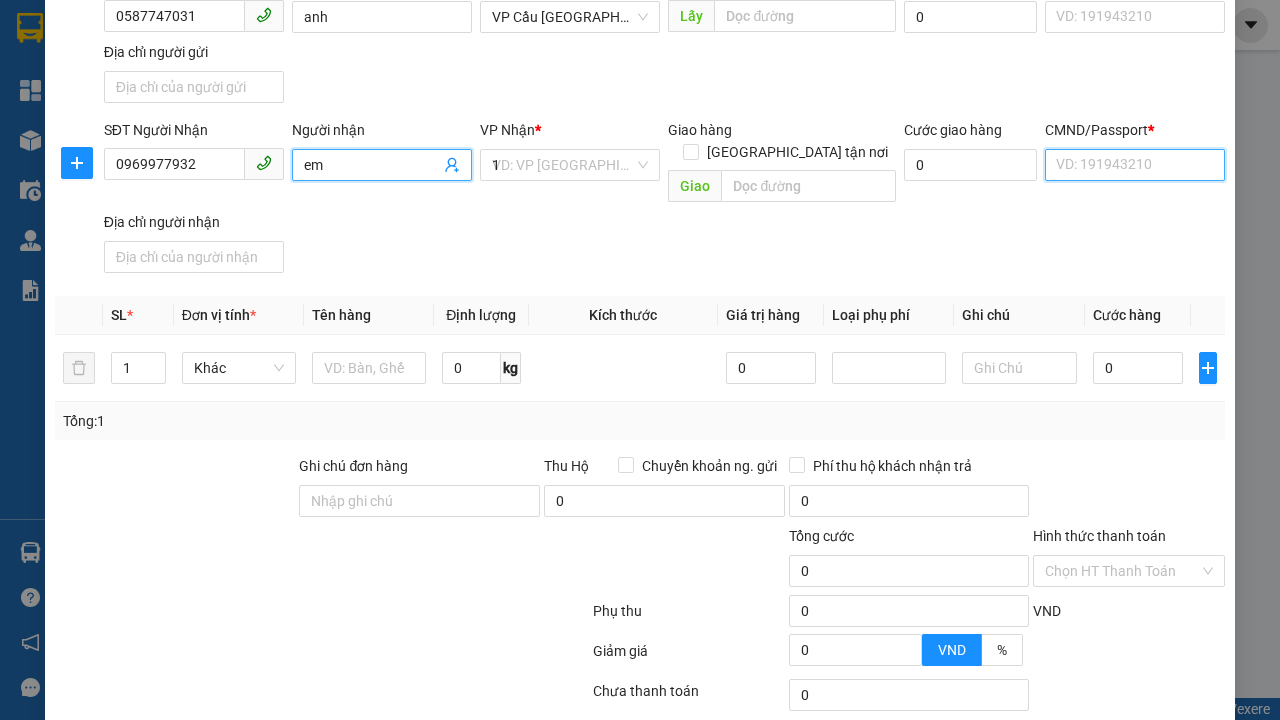 click on "CMND/Passport  *" at bounding box center (1135, 165) 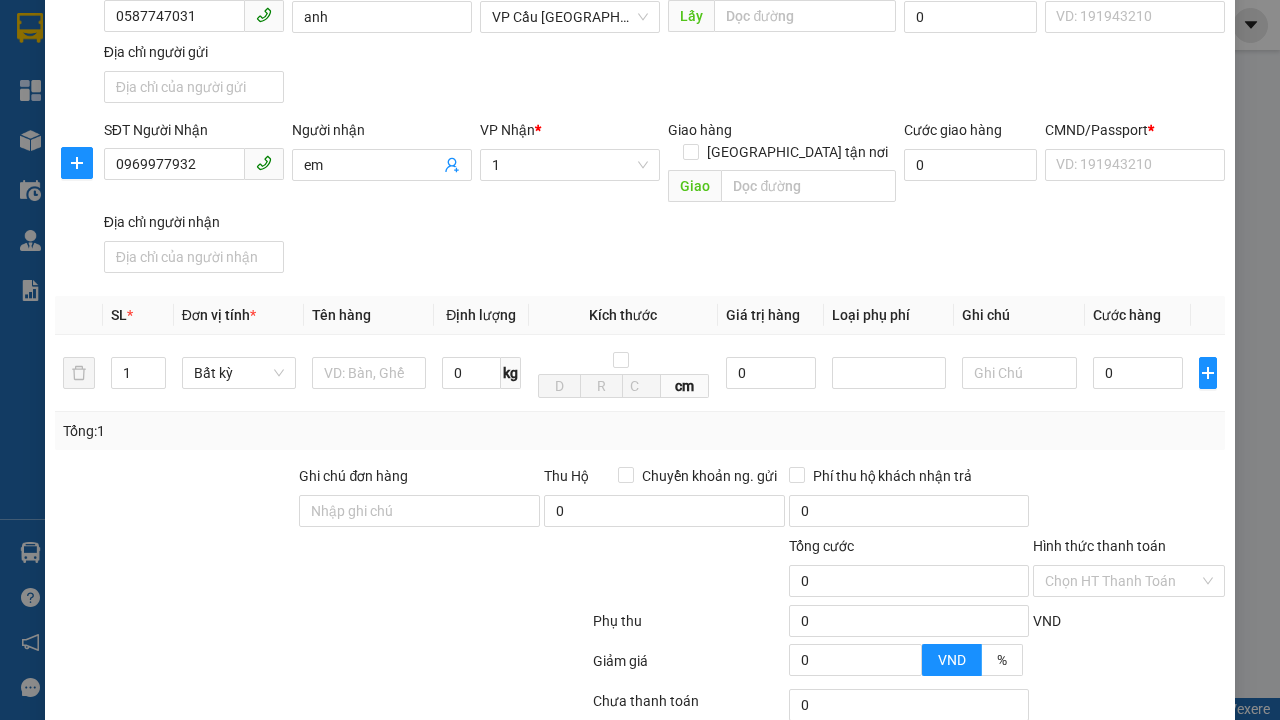 click on "SĐT Người Gửi 0587747031 Người gửi anh VP gửi  * VP Cầu [GEOGRAPHIC_DATA] Lấy hàng Lấy tận nơi Lấy Cước lấy hàng 0 CMND/Passport VD: [PASSPORT] Địa chỉ người gửi" at bounding box center (664, 41) 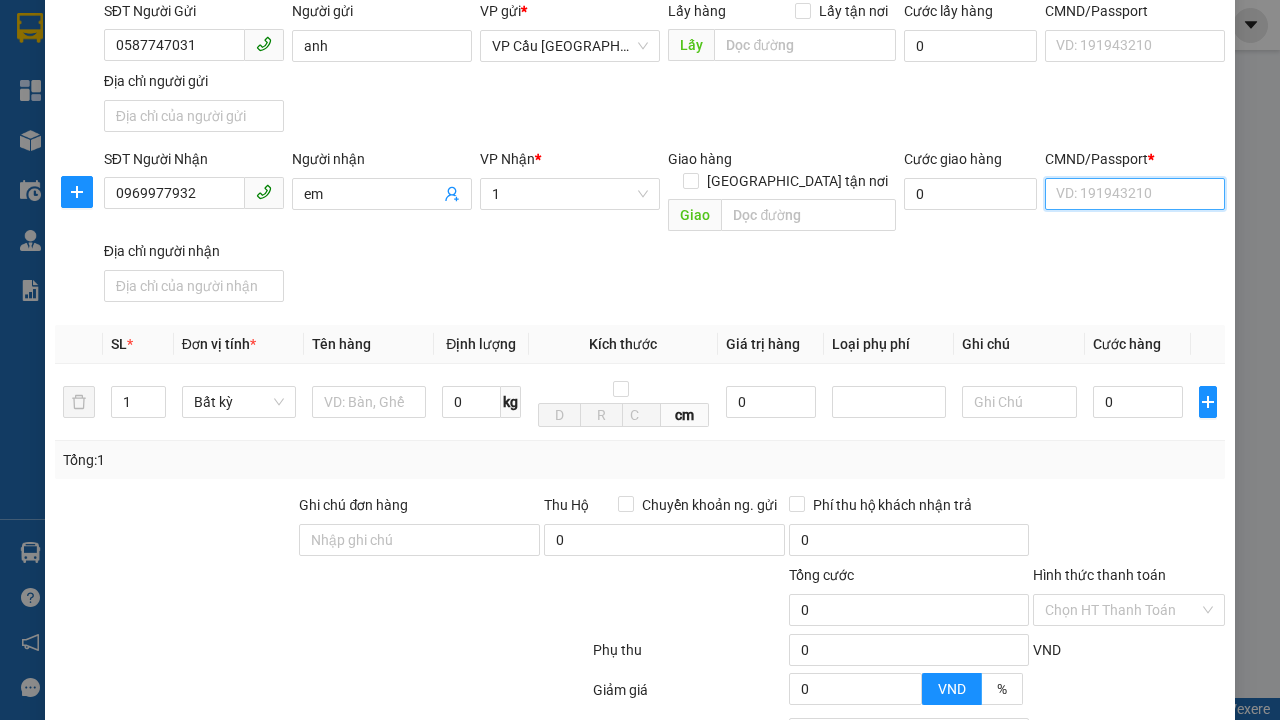 click on "CMND/Passport  *" at bounding box center [1135, 194] 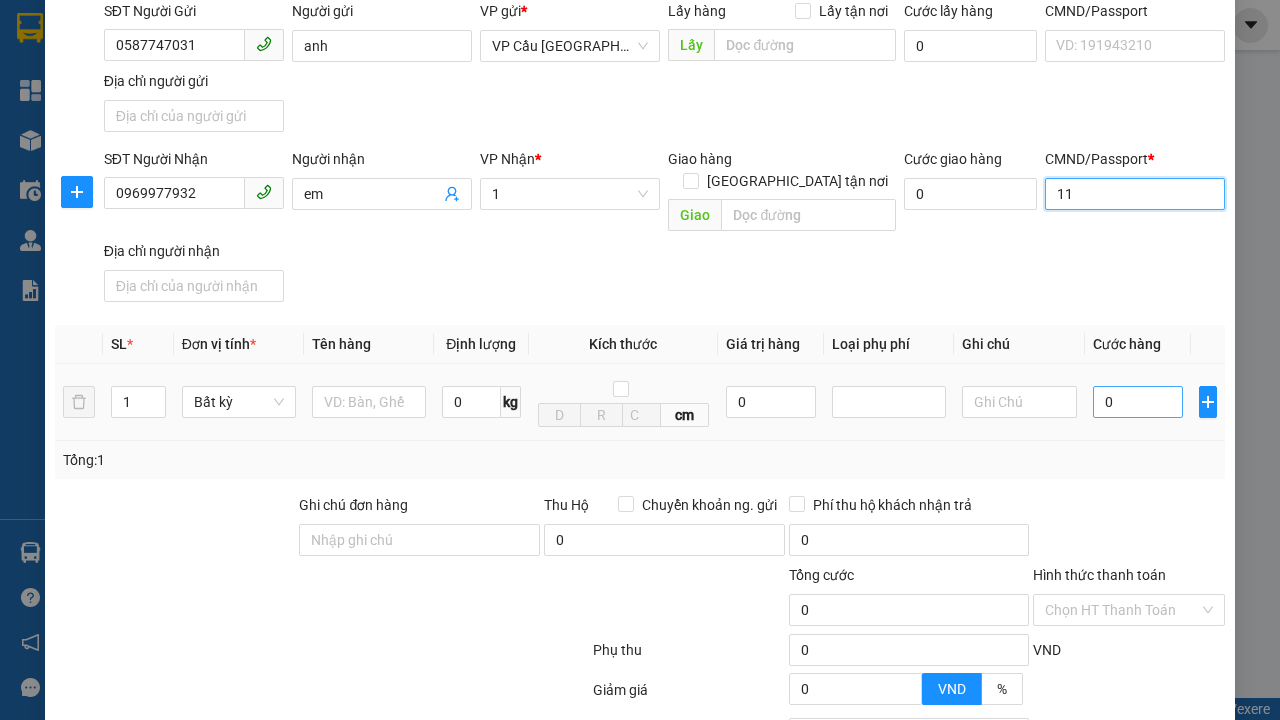 type on "11" 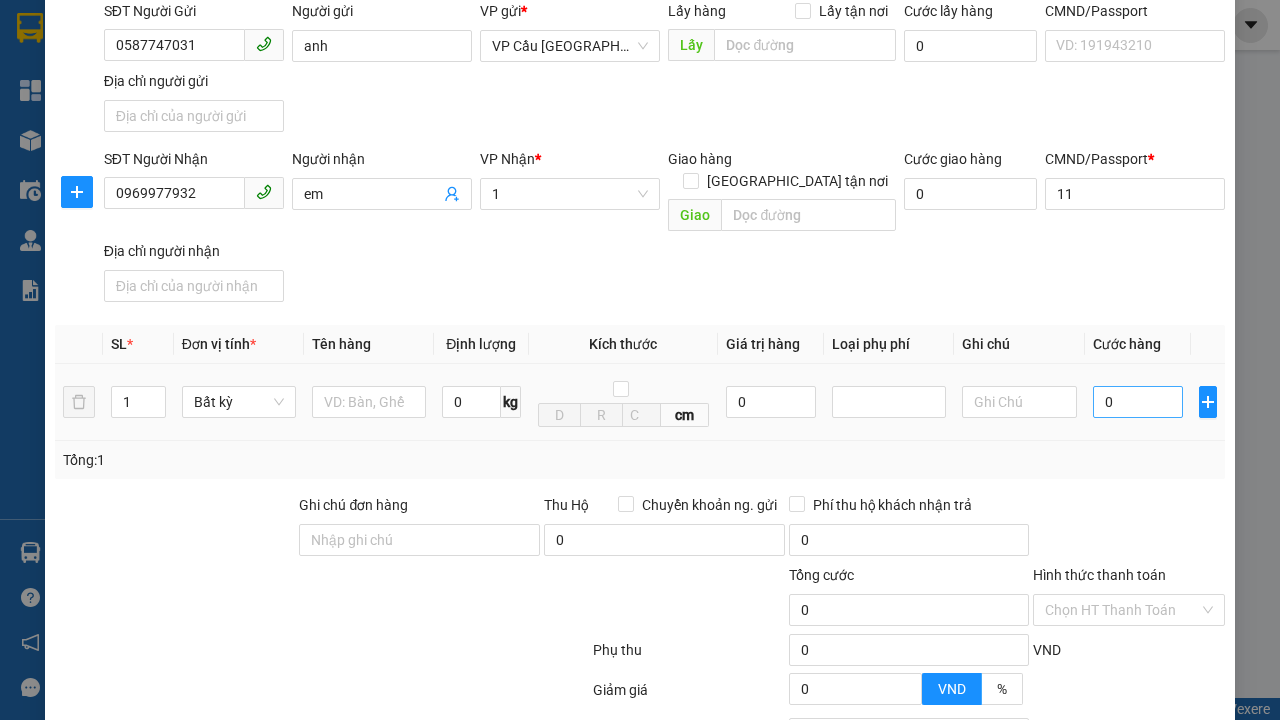click on "SĐT Người Nhận 0969977932 Người nhận em VP Nhận  * 1 Giao hàng [GEOGRAPHIC_DATA] tận nơi Giao Cước giao hàng 0 CMND/Passport  * 11 Địa chỉ người nhận" at bounding box center [664, 229] 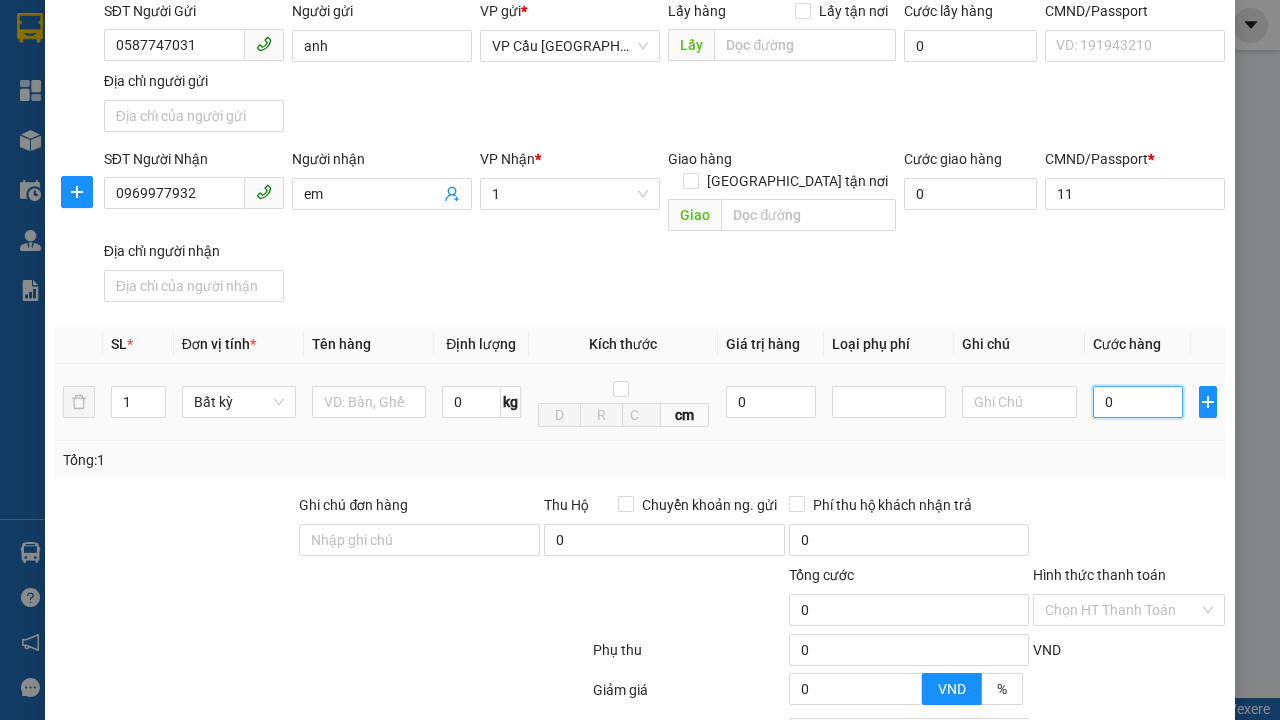 click on "0" at bounding box center [1138, 402] 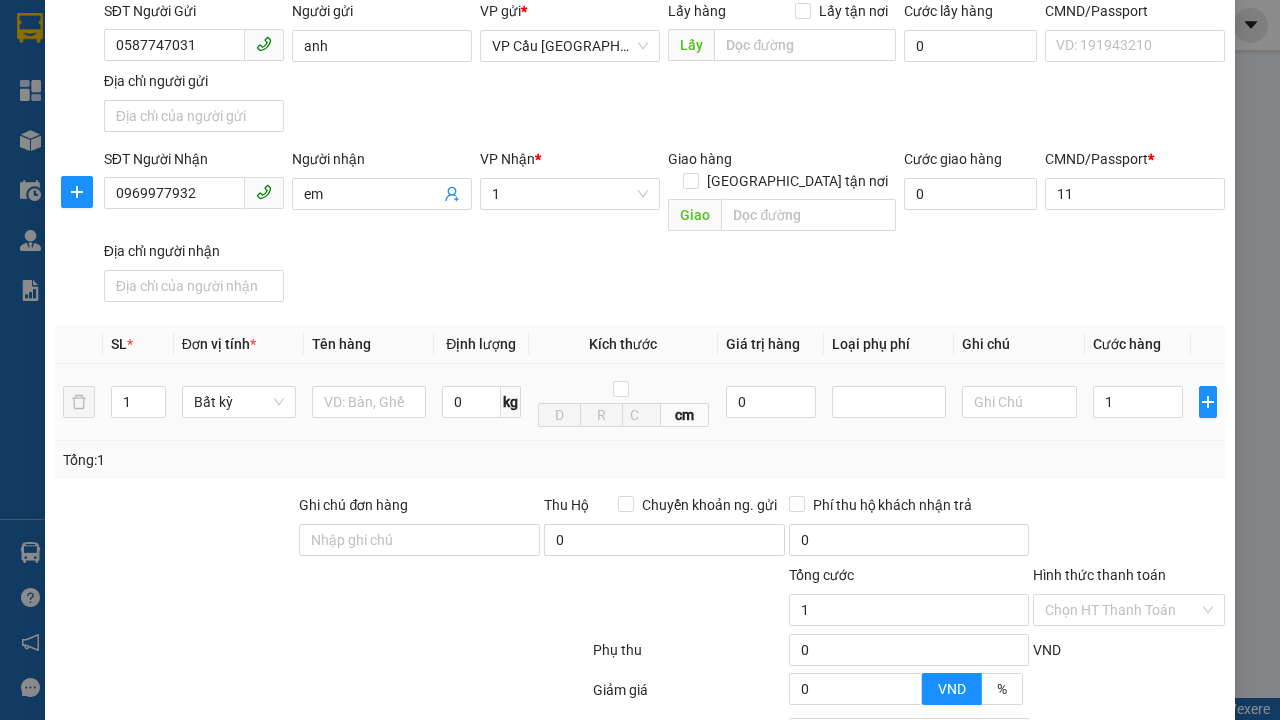 click on "Ghi chú" at bounding box center [1019, 344] 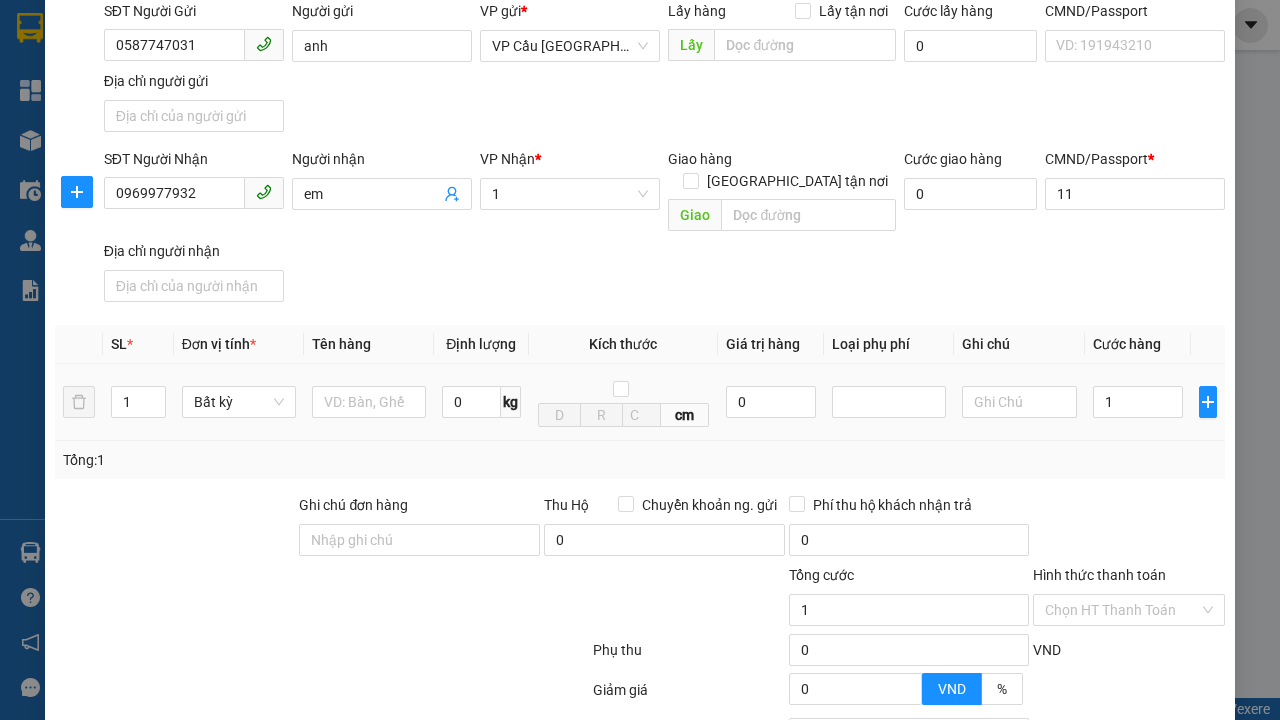 type on "1.000" 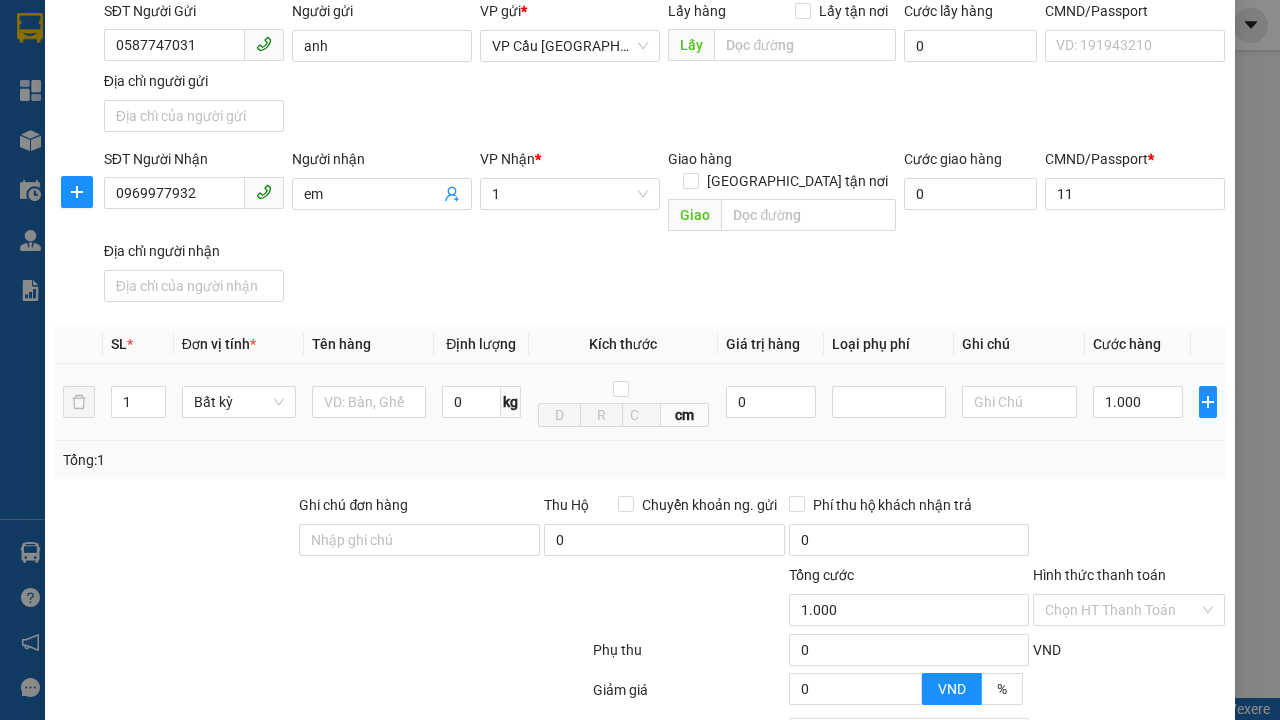 type on "300" 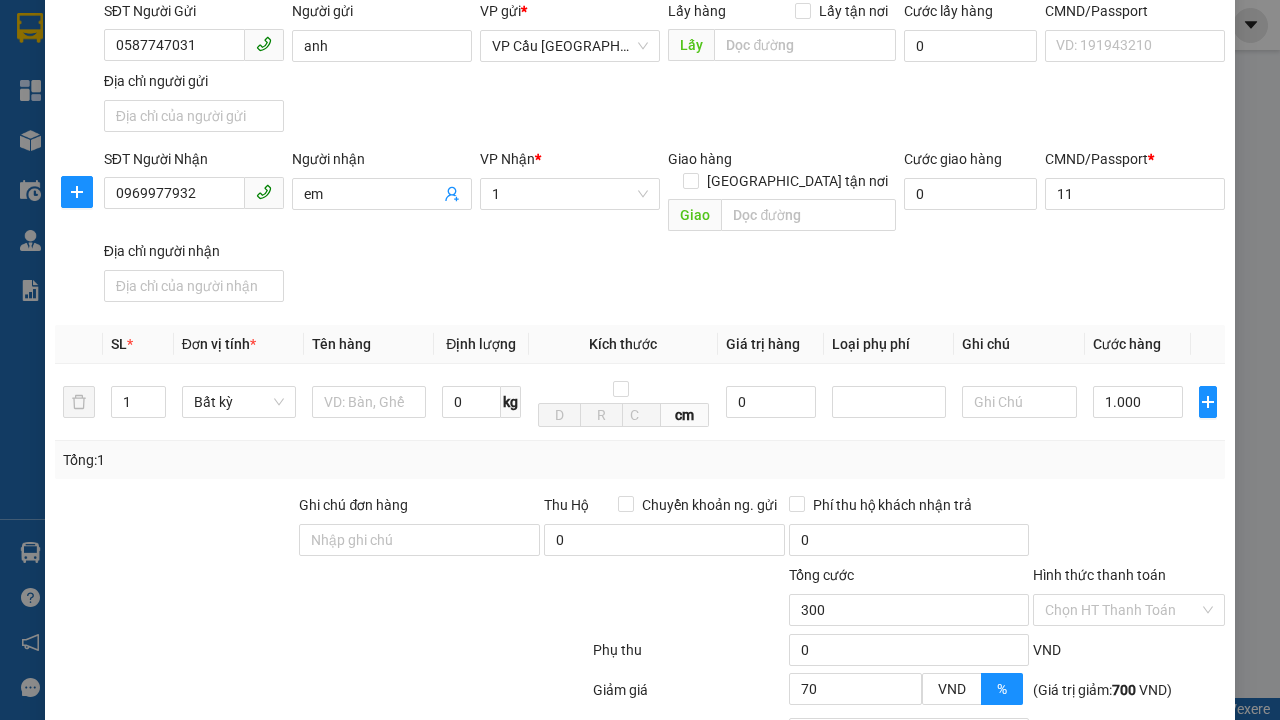 click on "[PERSON_NAME]" at bounding box center [1027, 847] 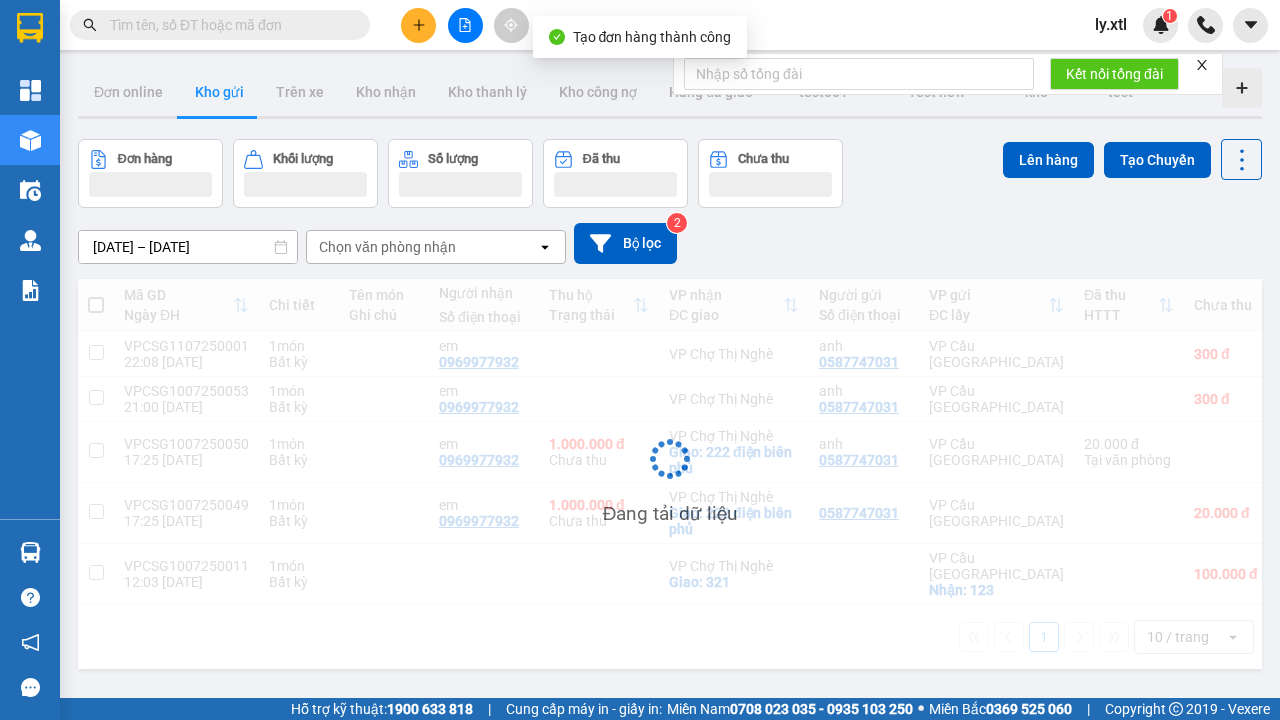 scroll, scrollTop: 3, scrollLeft: 0, axis: vertical 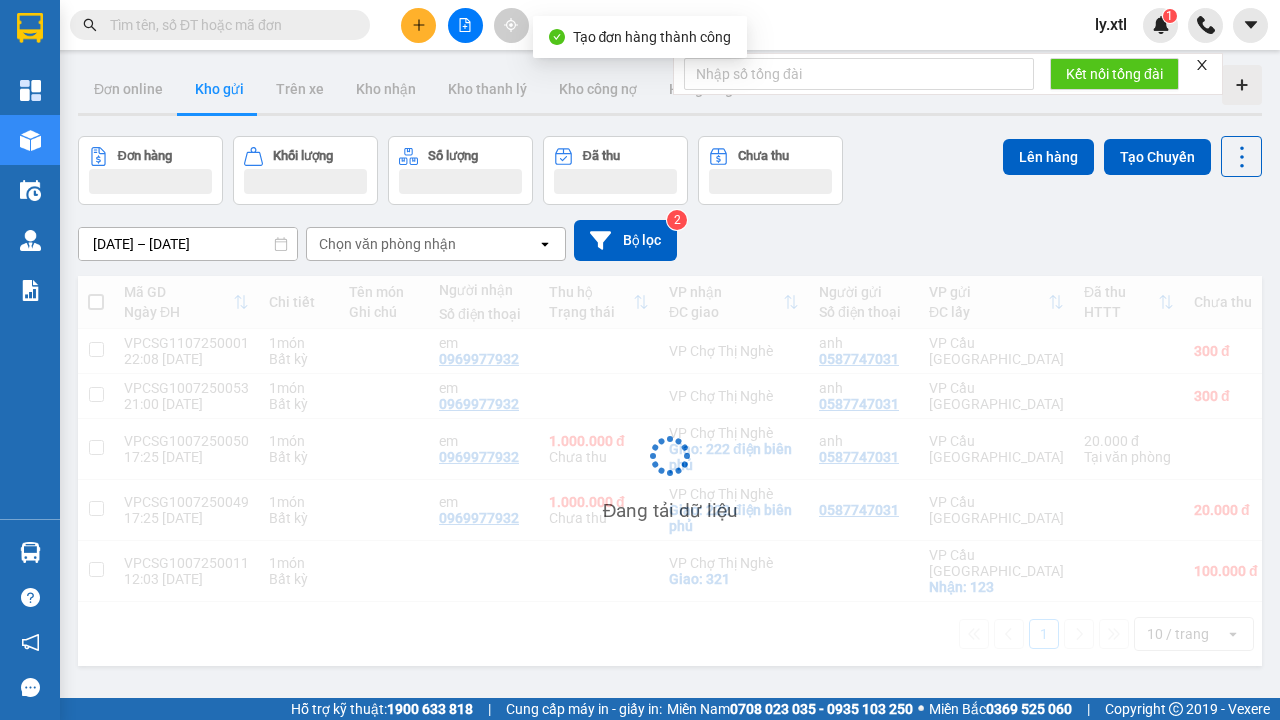 click at bounding box center [96, 349] 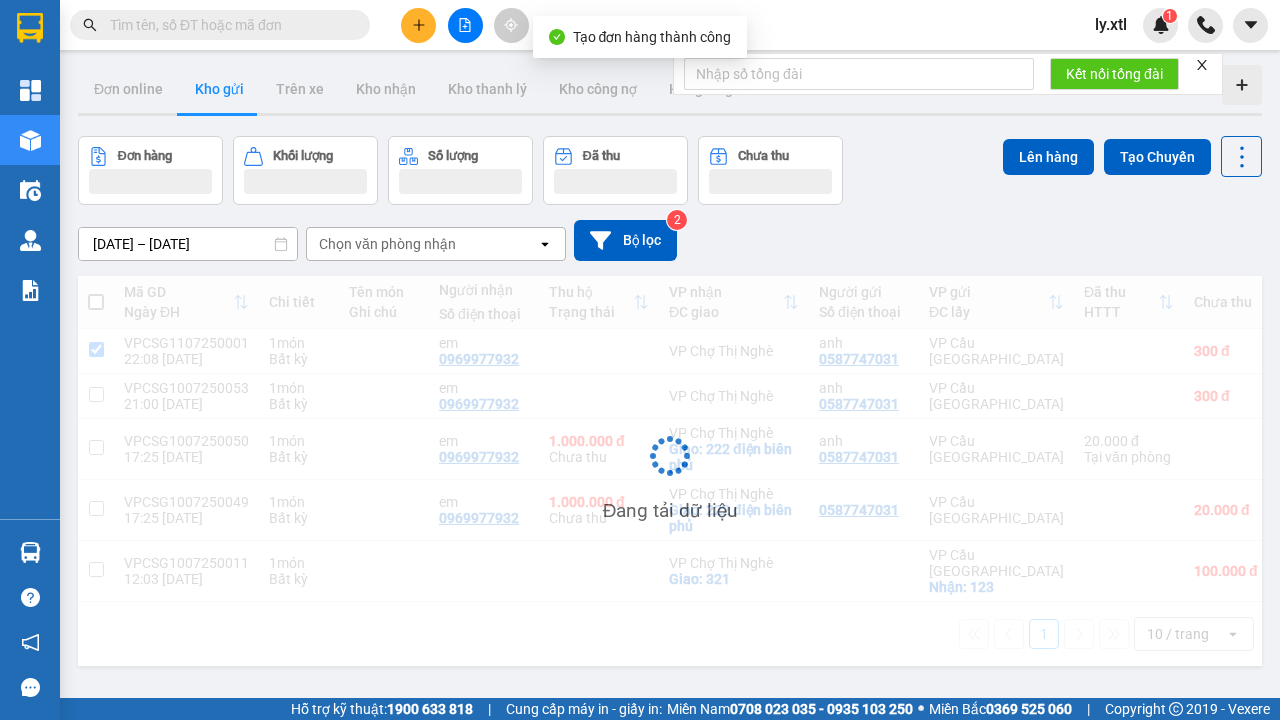 checkbox on "true" 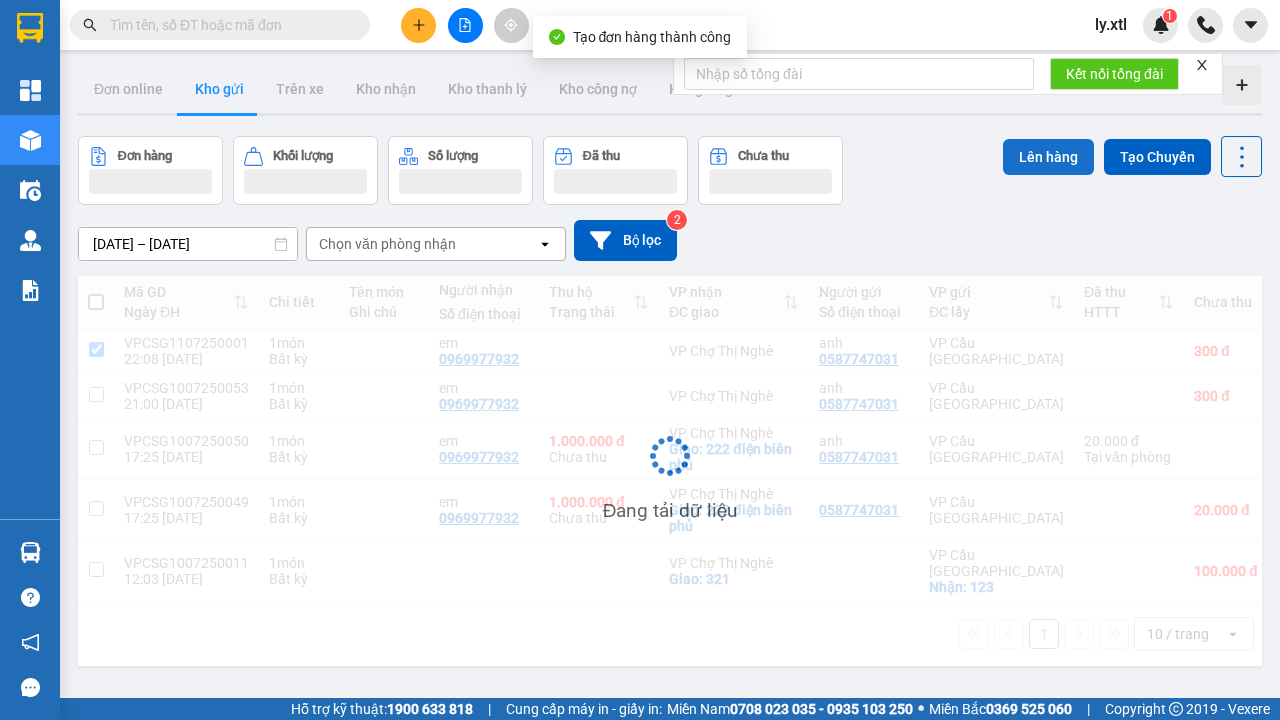 click on "Lên hàng" at bounding box center (1048, 157) 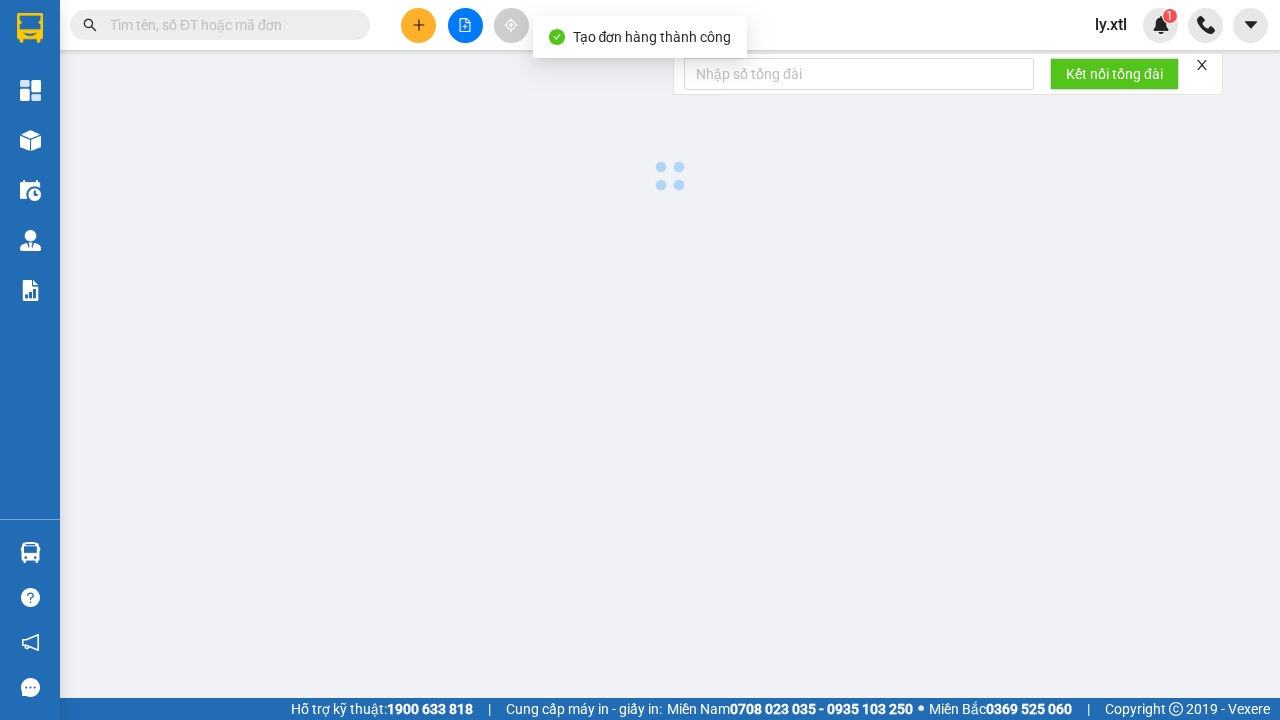 scroll, scrollTop: 0, scrollLeft: 0, axis: both 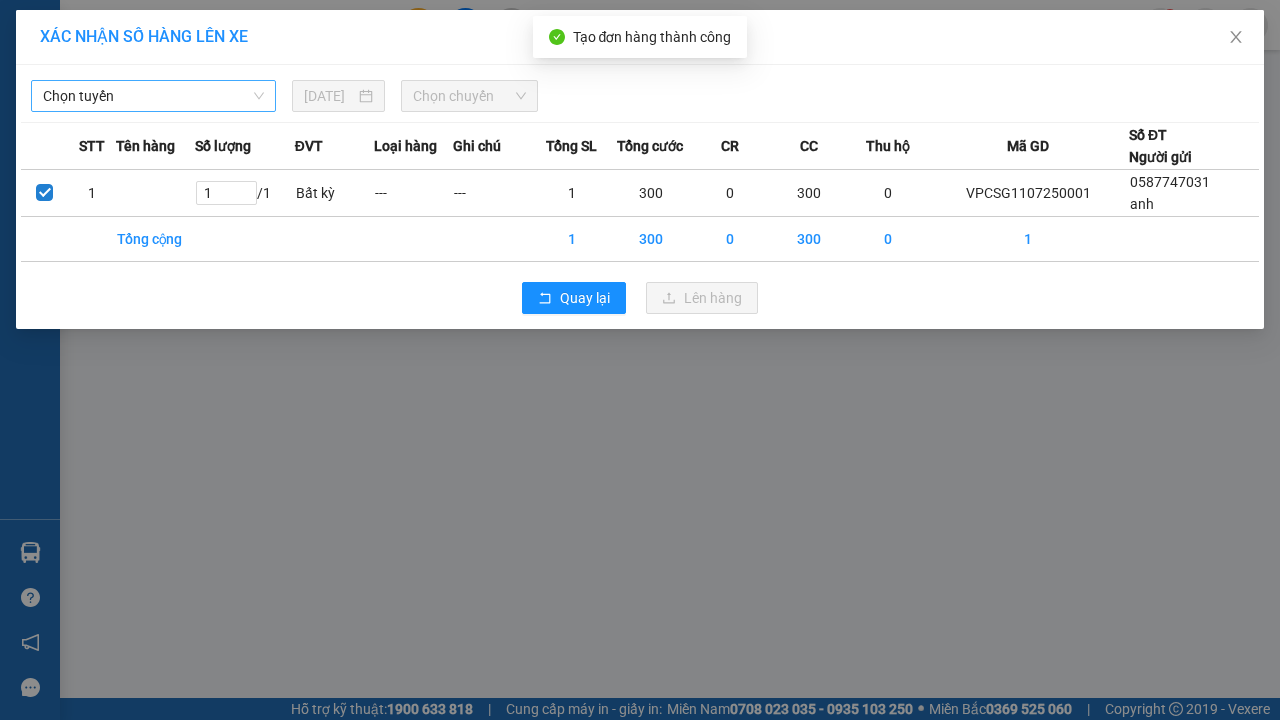 click on "Chọn tuyến" at bounding box center [153, 96] 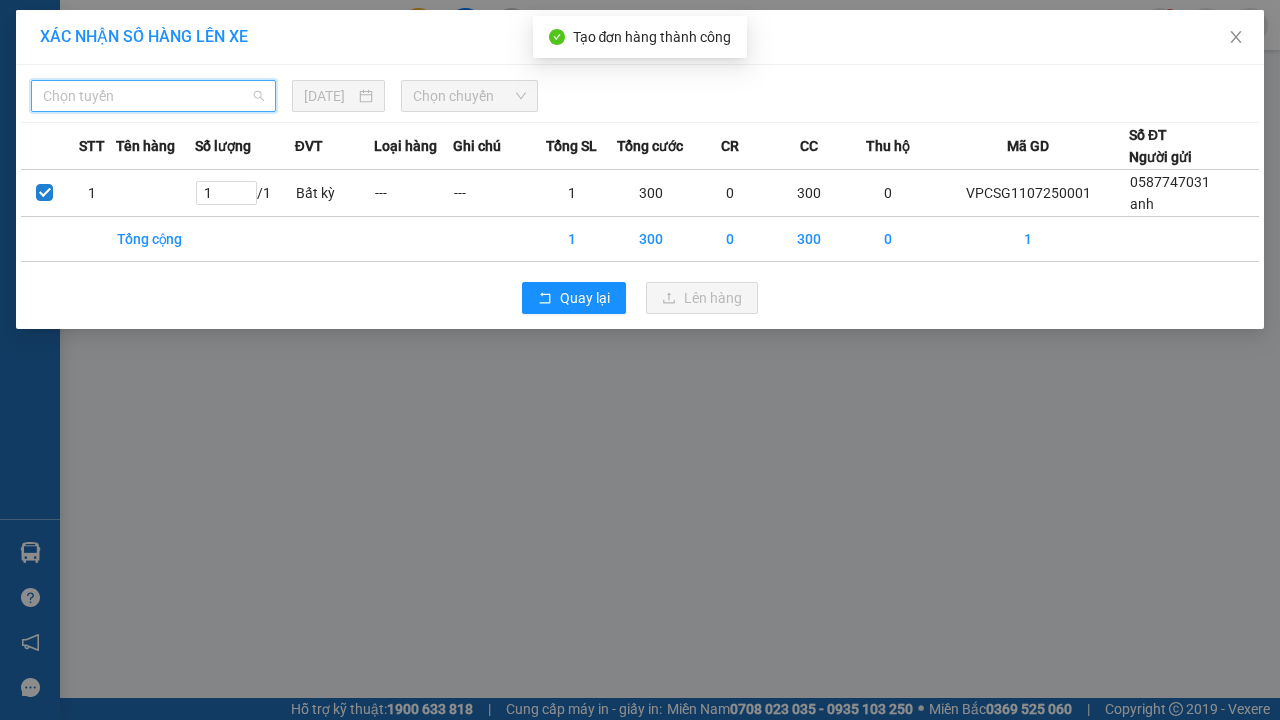 click on "LHP - ĐBP - [PERSON_NAME] - [GEOGRAPHIC_DATA]" at bounding box center (153, 328) 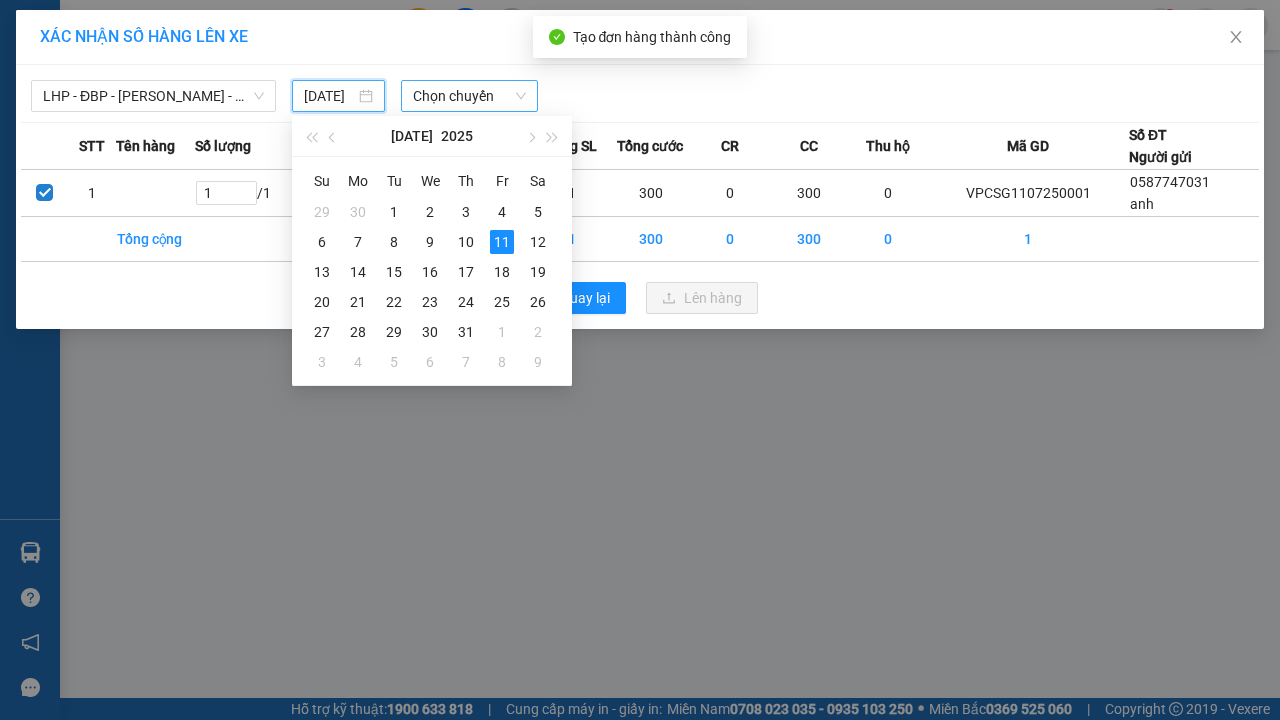 click on "11" at bounding box center (502, 242) 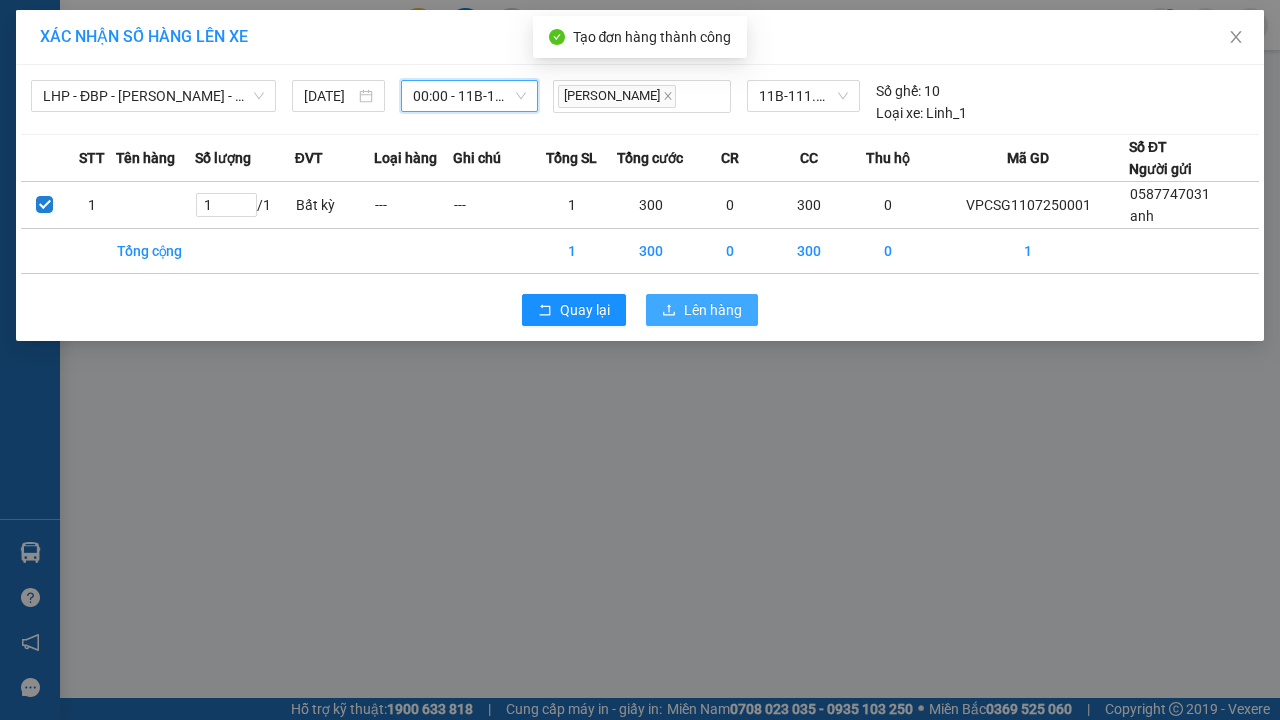 click on "Lên hàng" at bounding box center [713, 310] 